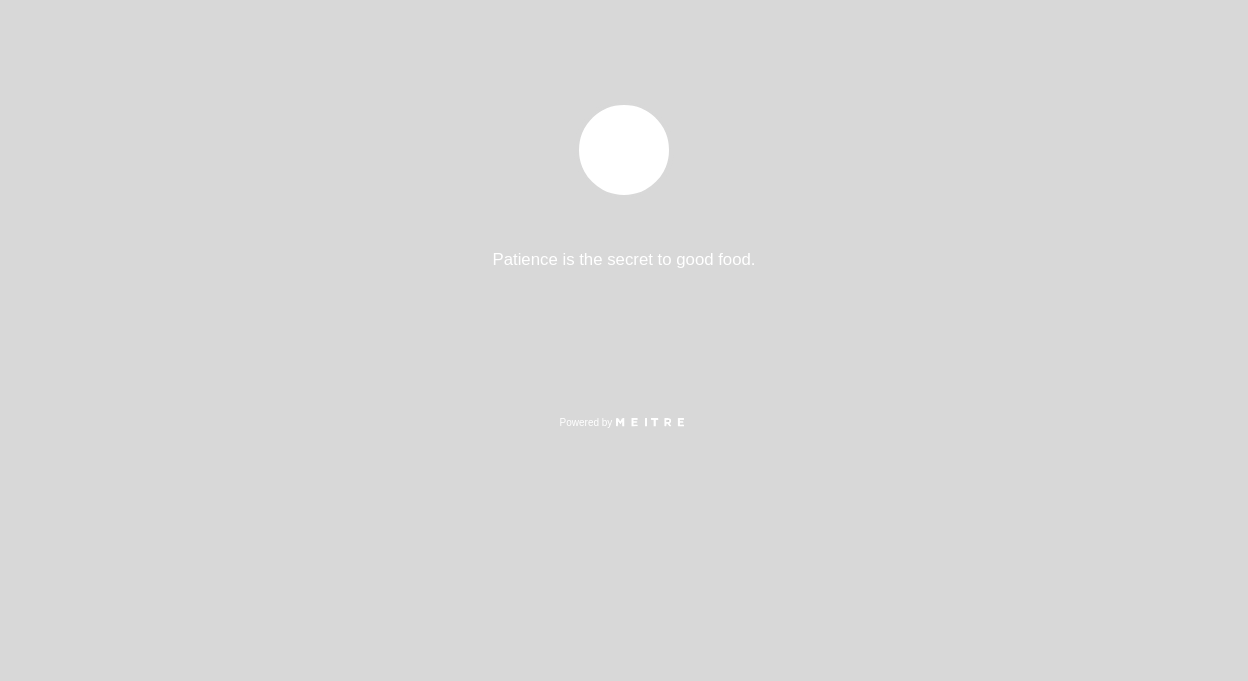 scroll, scrollTop: 0, scrollLeft: 0, axis: both 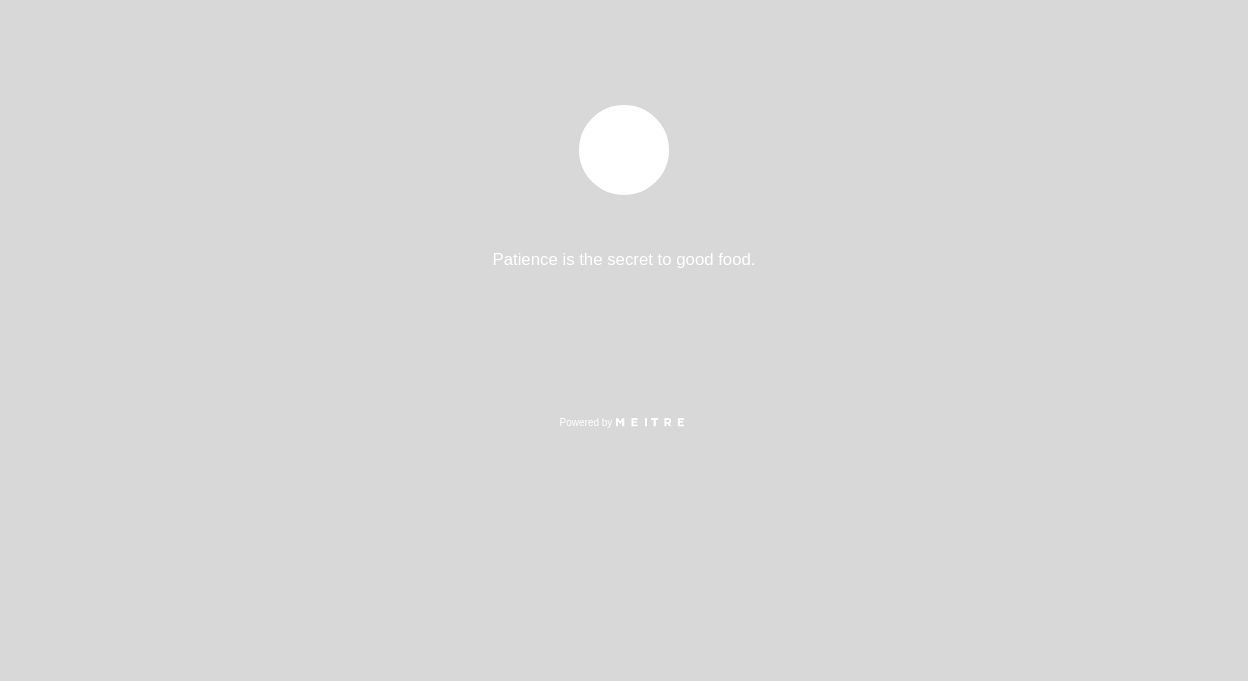 select on "es" 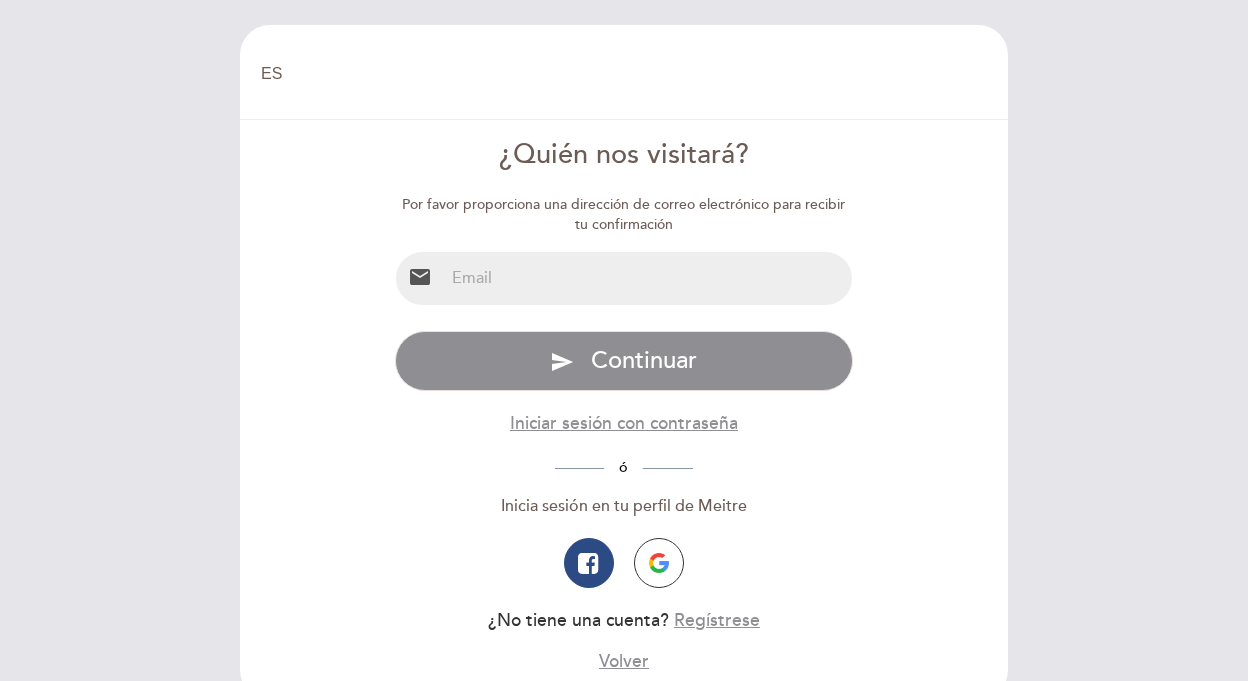 select on "es" 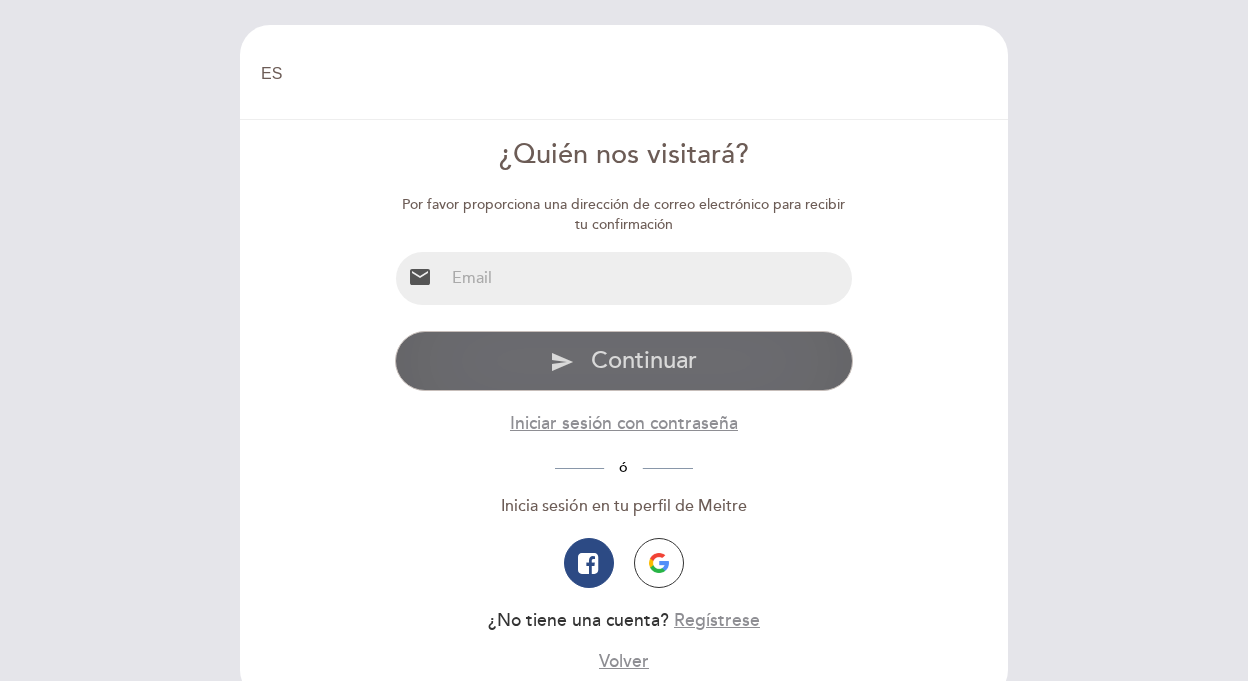 type on "mcbeltrame@gmail.com" 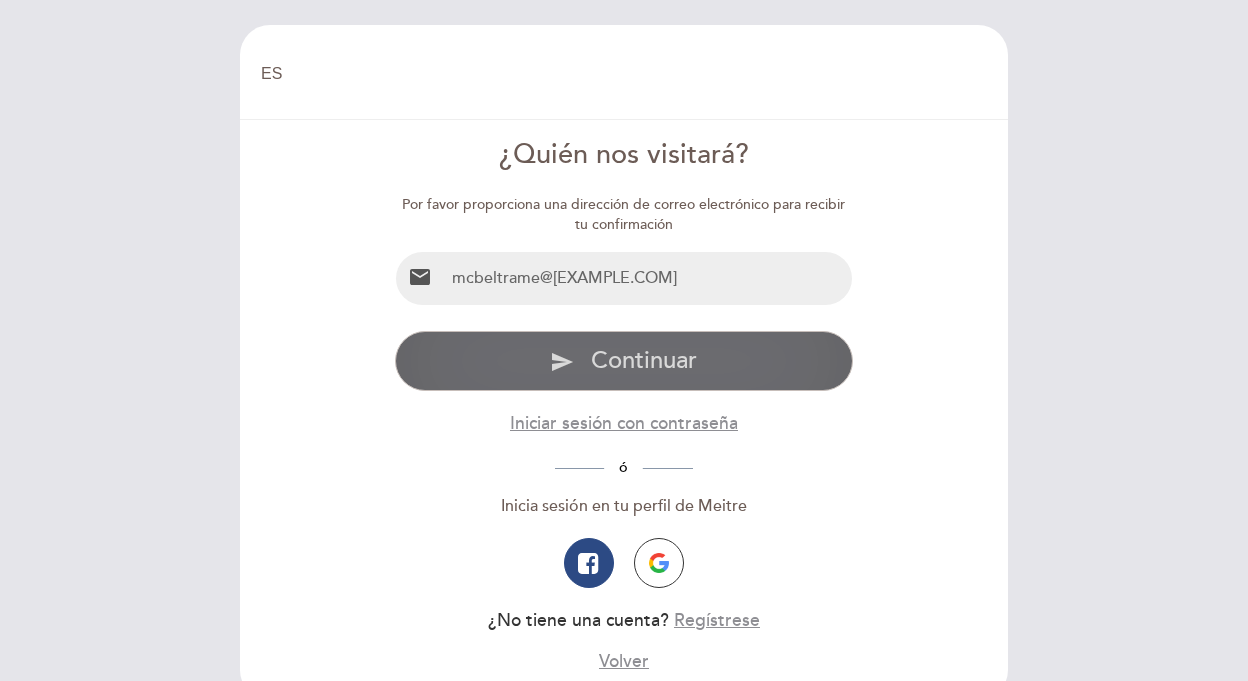 click on "Continuar" at bounding box center (644, 360) 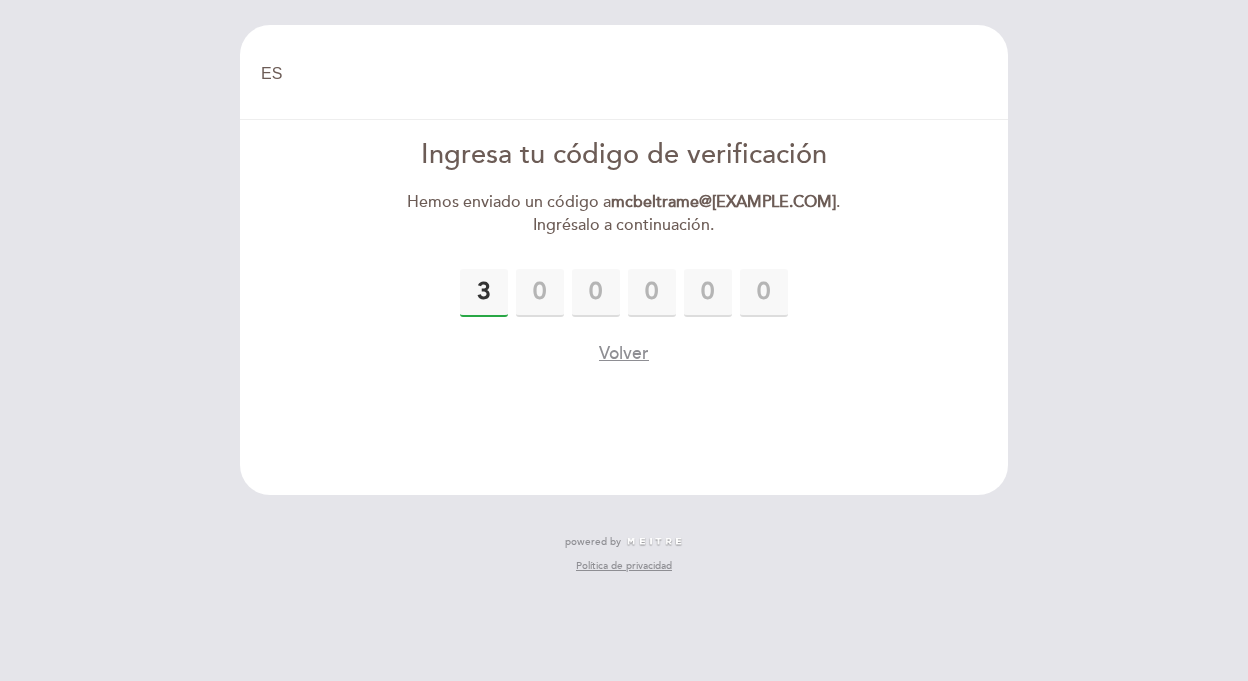 type on "3" 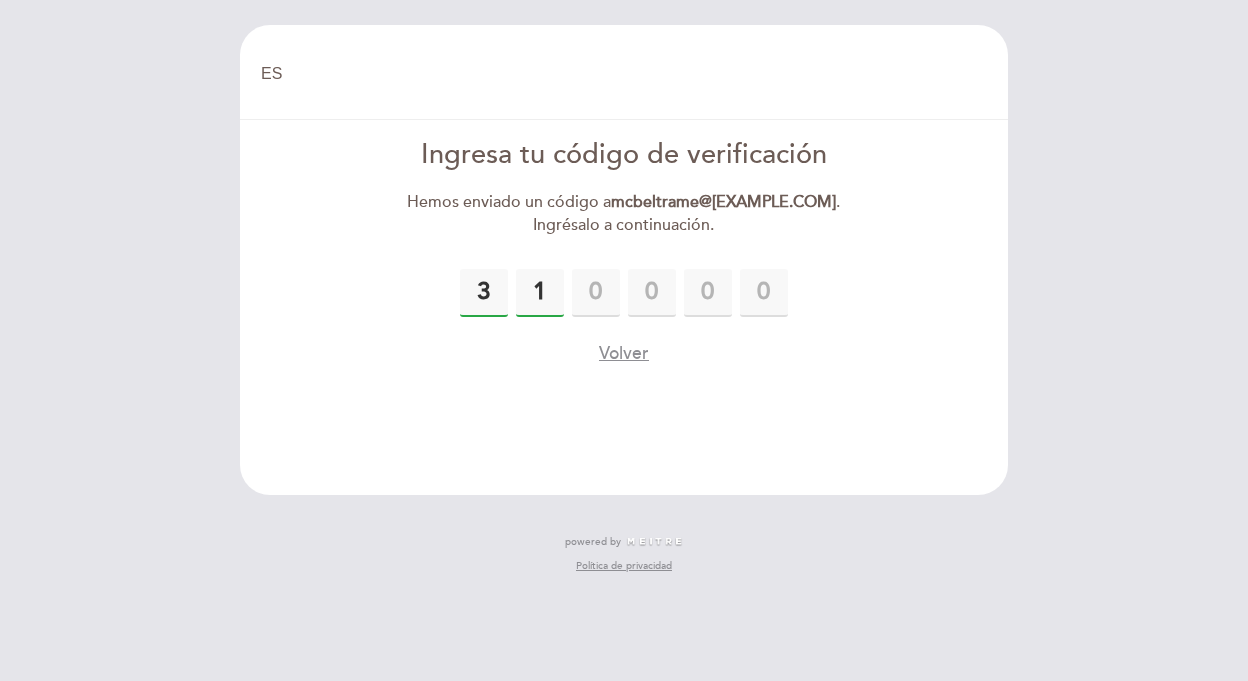 type on "1" 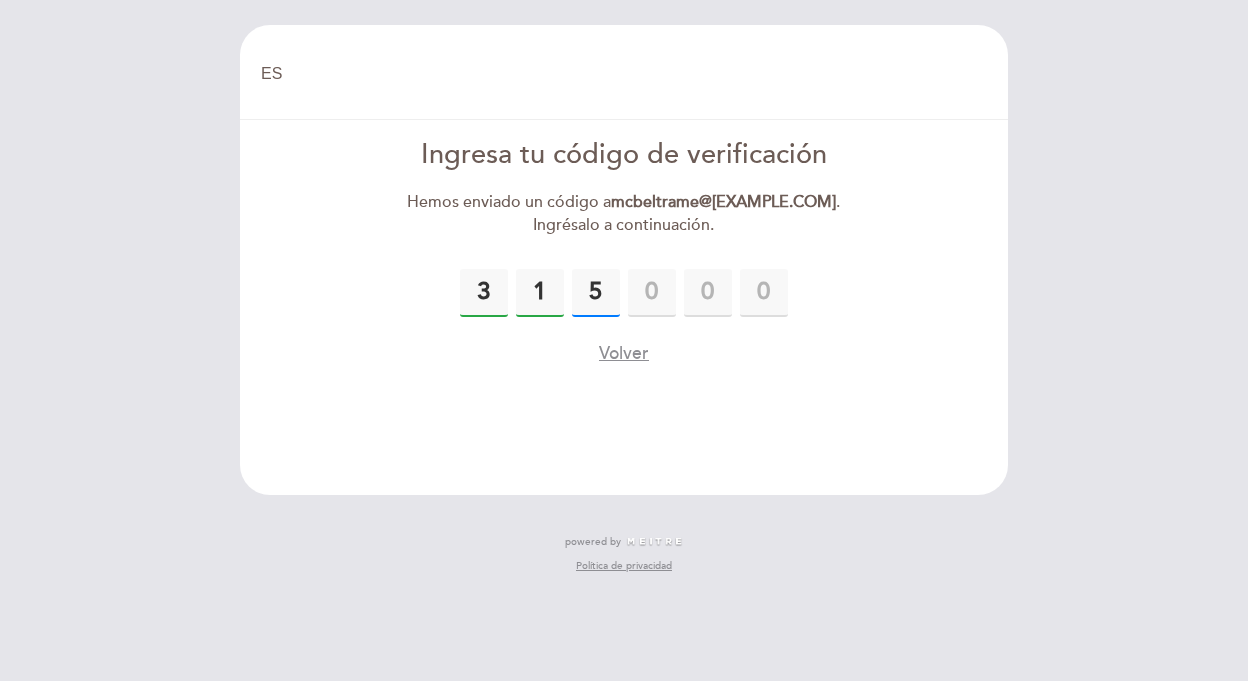 type on "5" 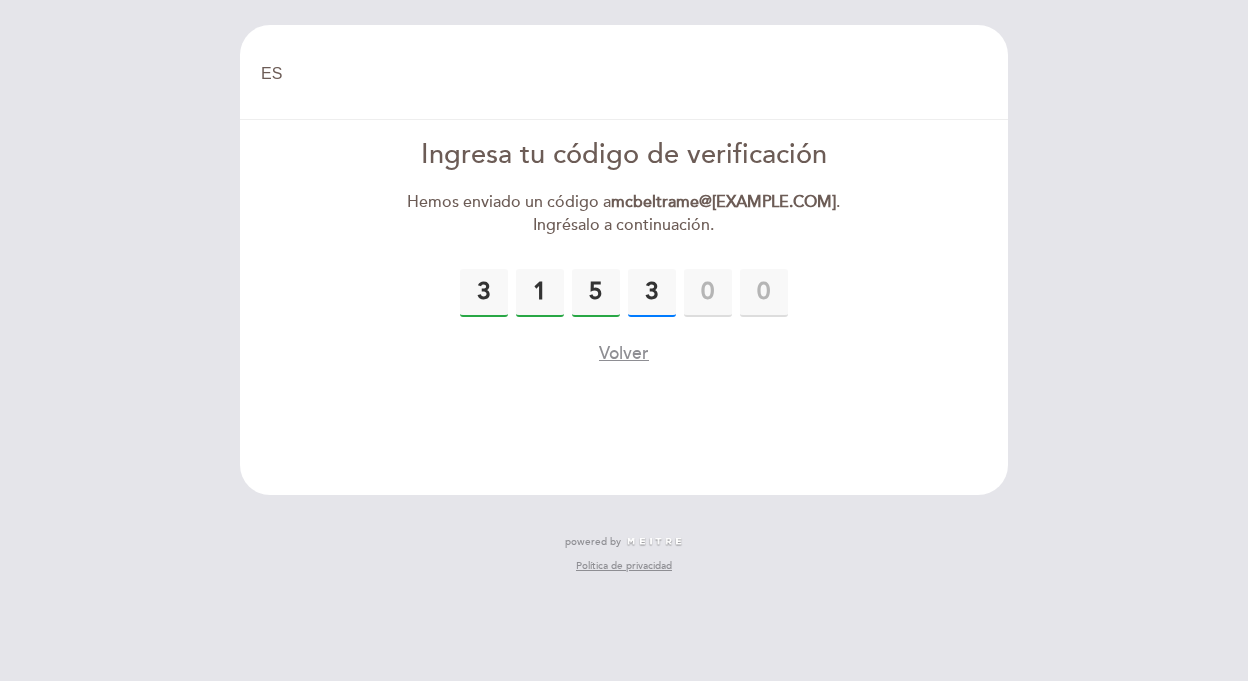 type on "3" 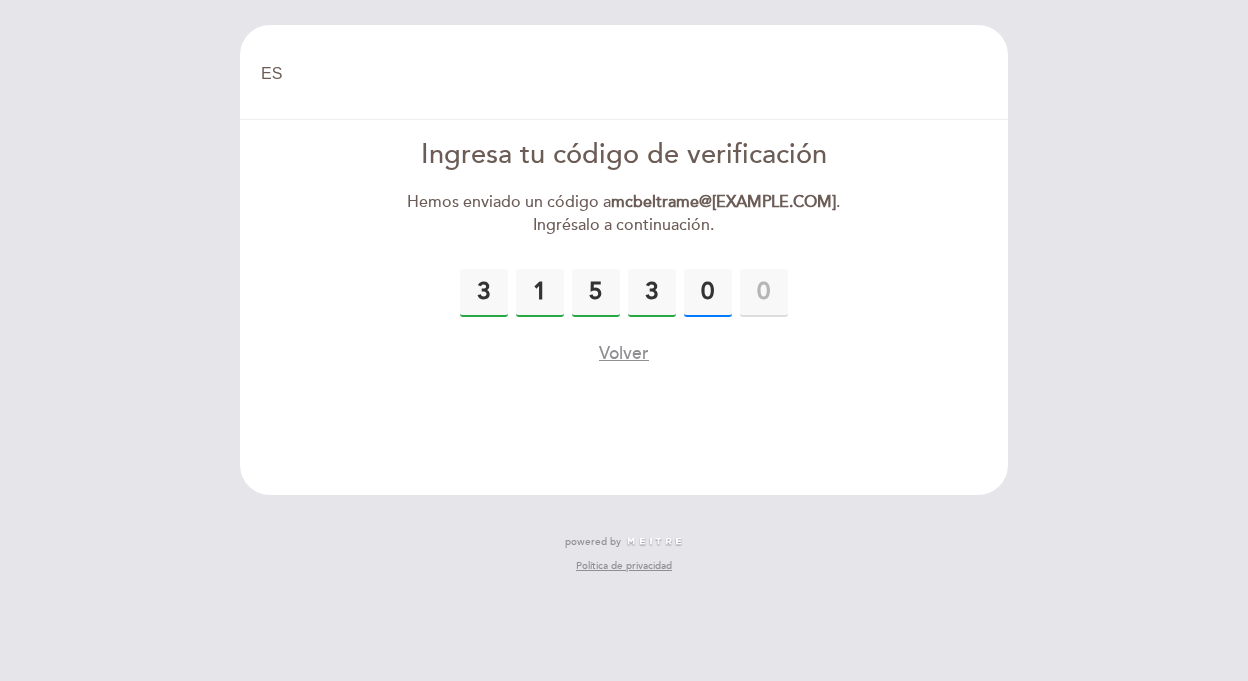 type on "0" 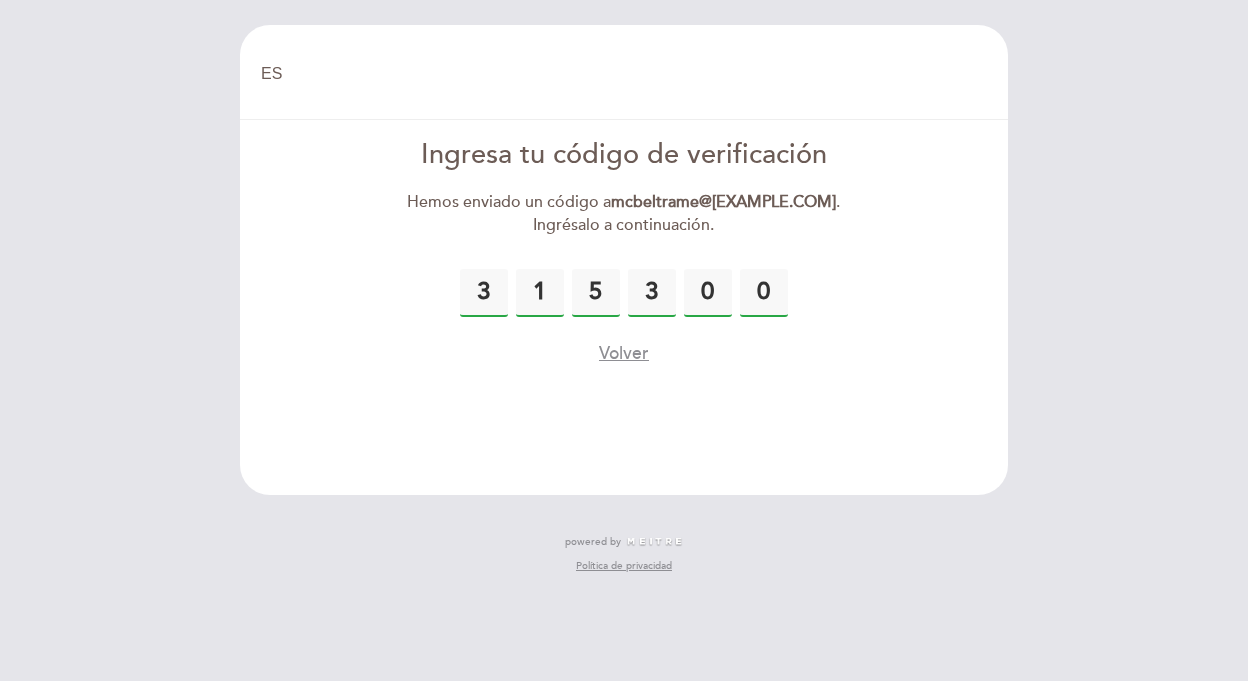 type on "0" 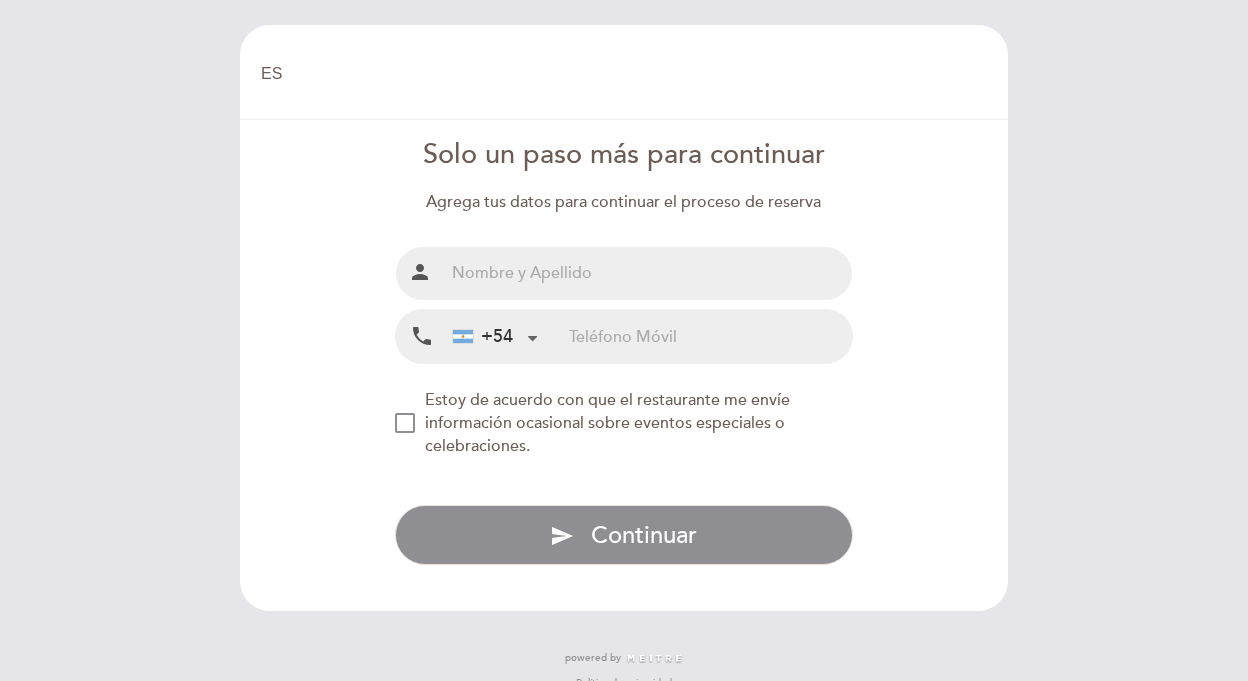 click at bounding box center (648, 273) 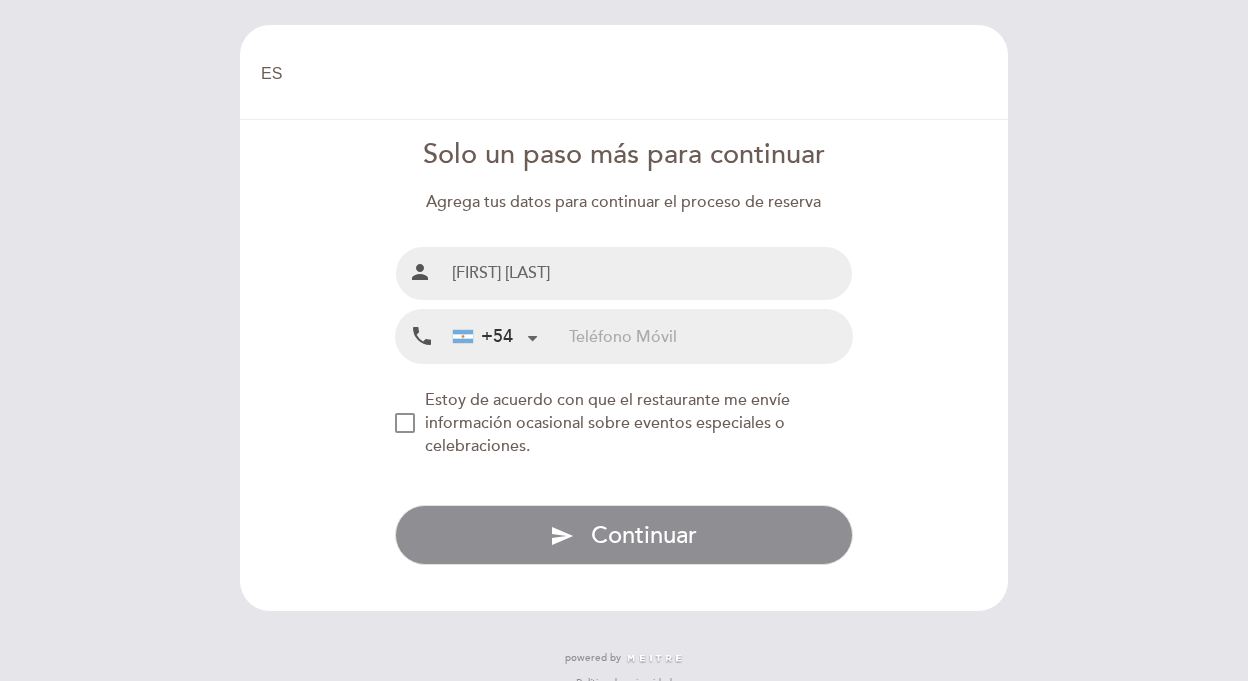 type on "Marian Beltrame" 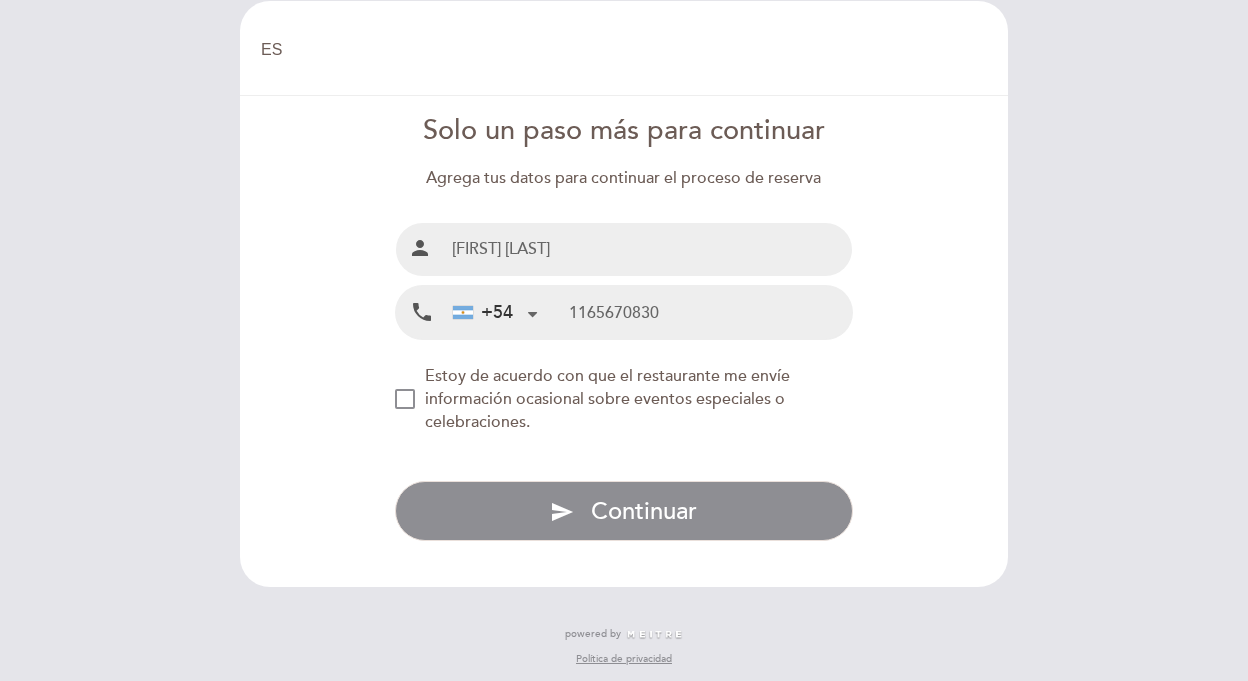 scroll, scrollTop: 29, scrollLeft: 0, axis: vertical 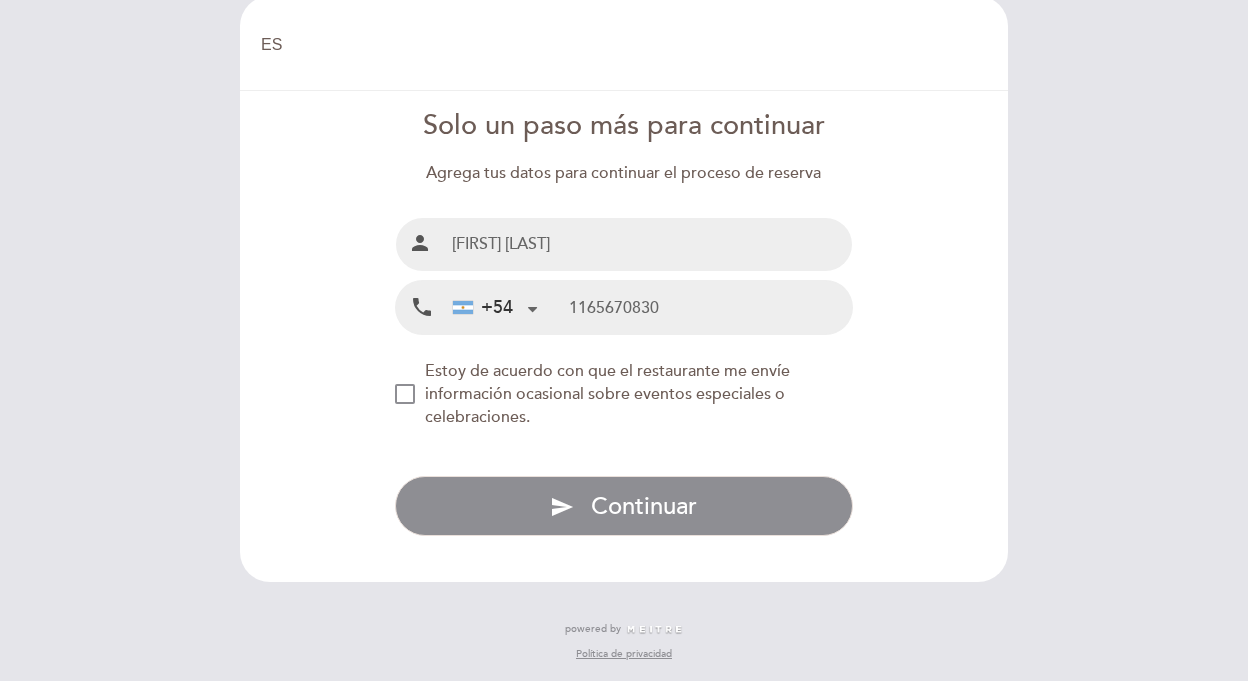 type on "1165670830" 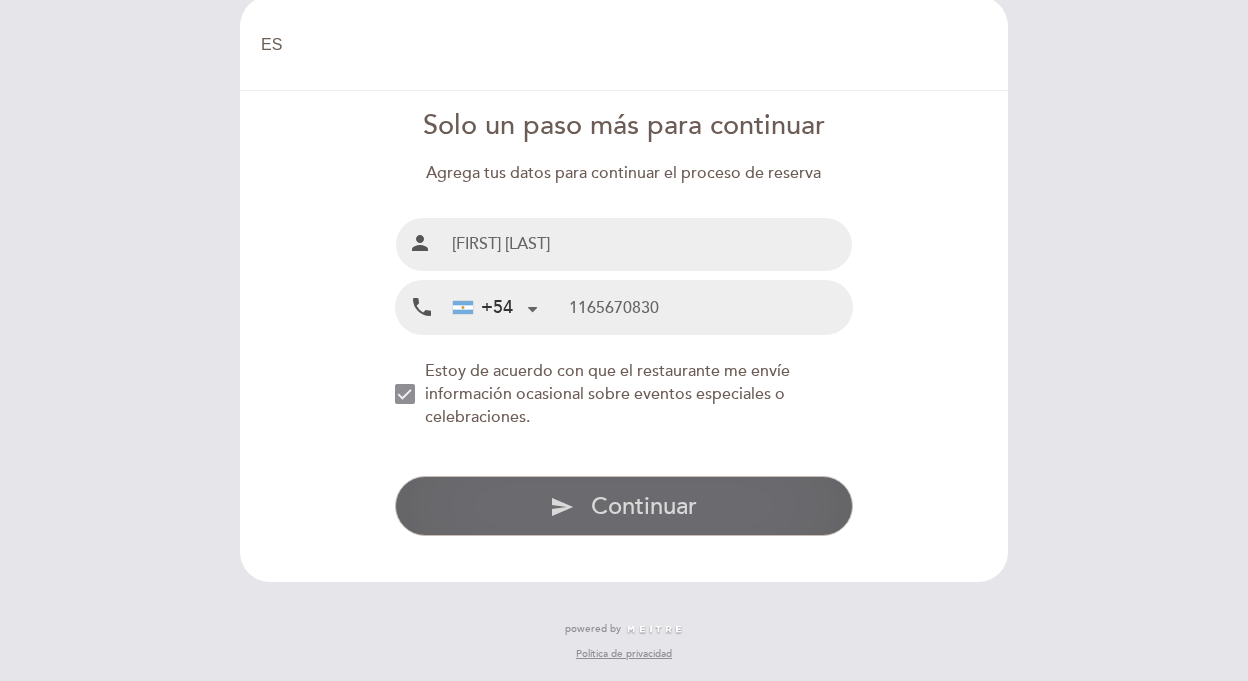 click on "Continuar" at bounding box center (644, 506) 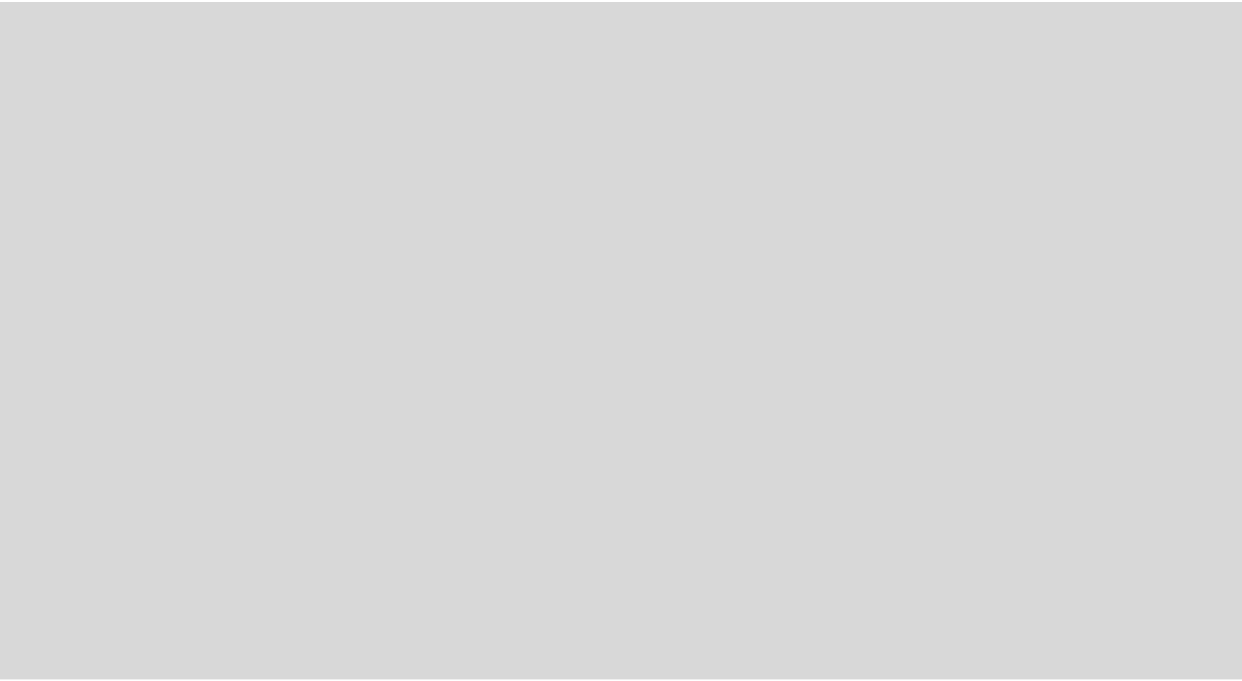 scroll, scrollTop: 0, scrollLeft: 0, axis: both 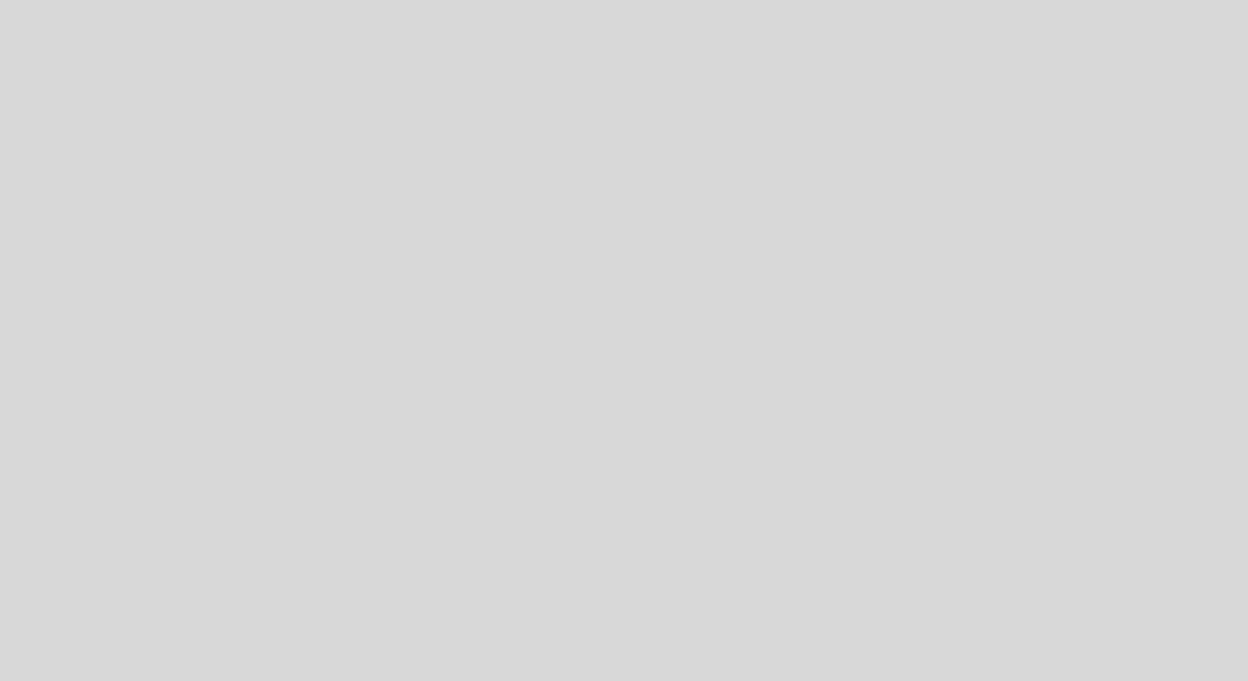 select on "es" 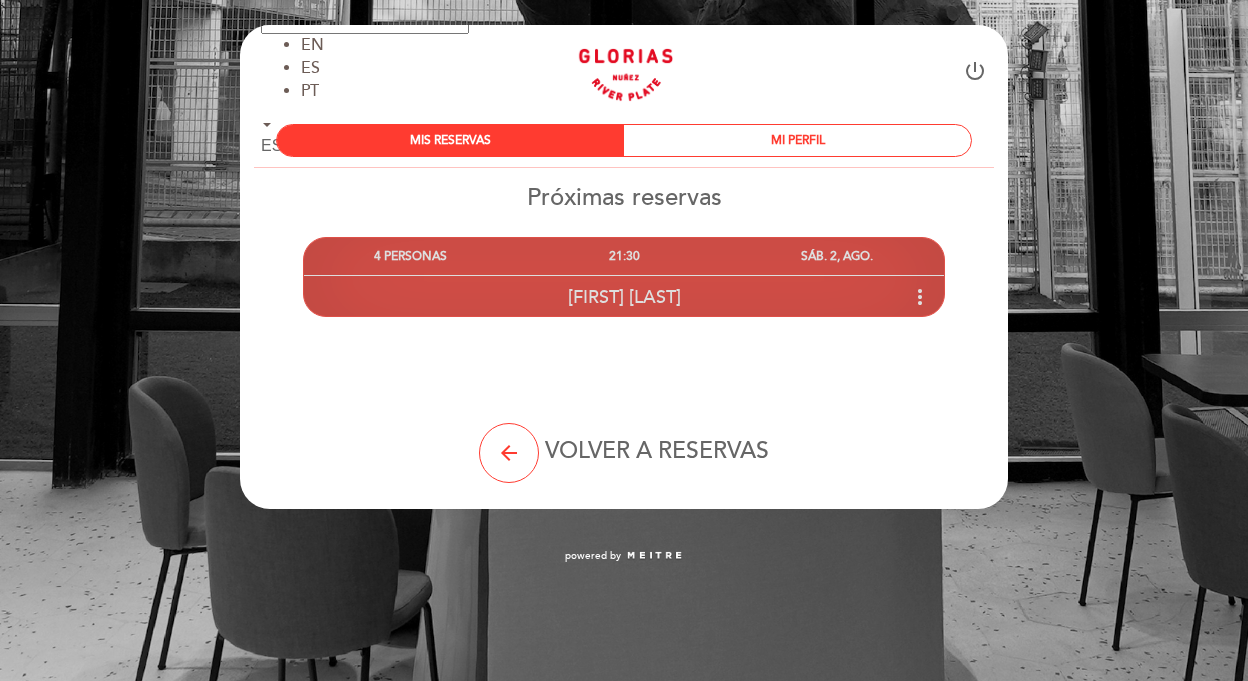 click on "[FIRST] [LAST]
more_vert" at bounding box center [624, 296] 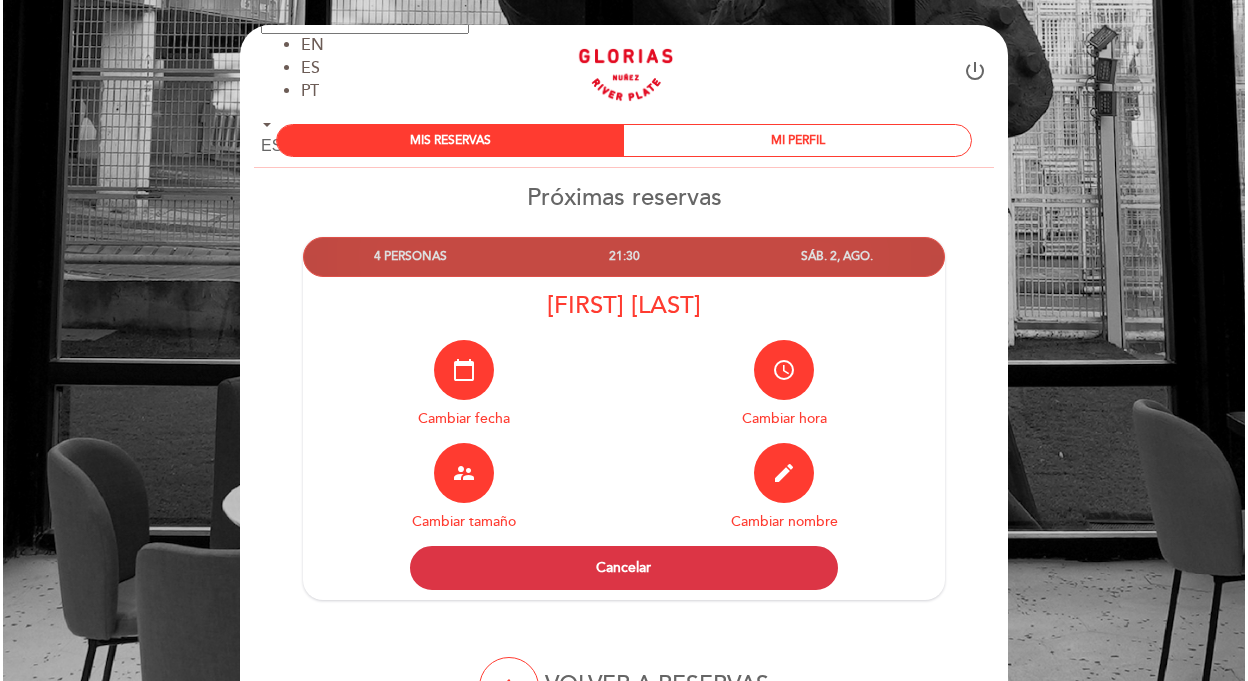 scroll, scrollTop: 136, scrollLeft: 0, axis: vertical 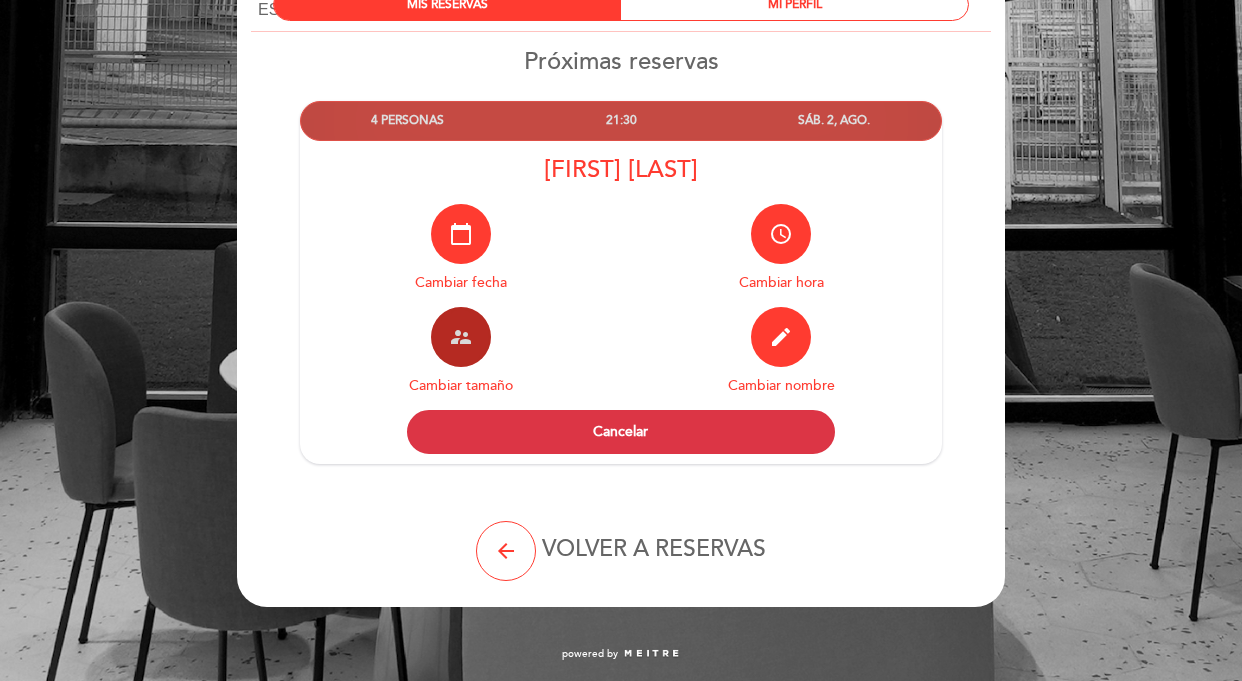click on "supervisor_account" at bounding box center [461, 337] 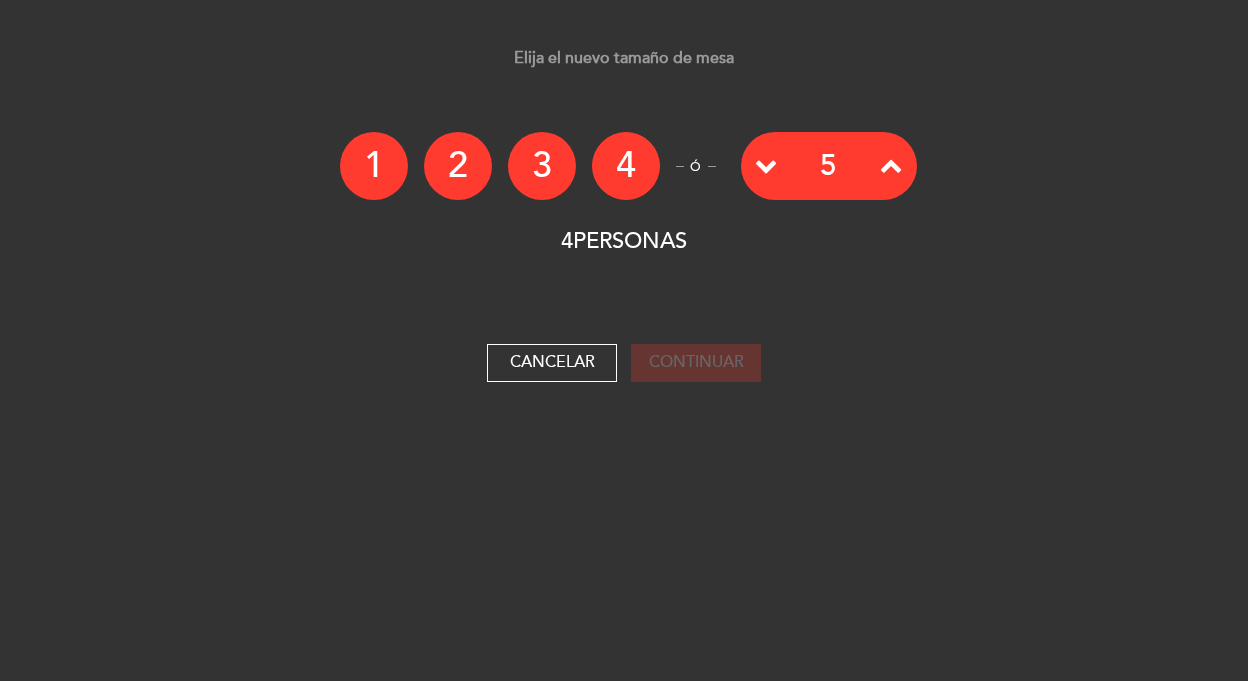 click on "4" at bounding box center [626, 166] 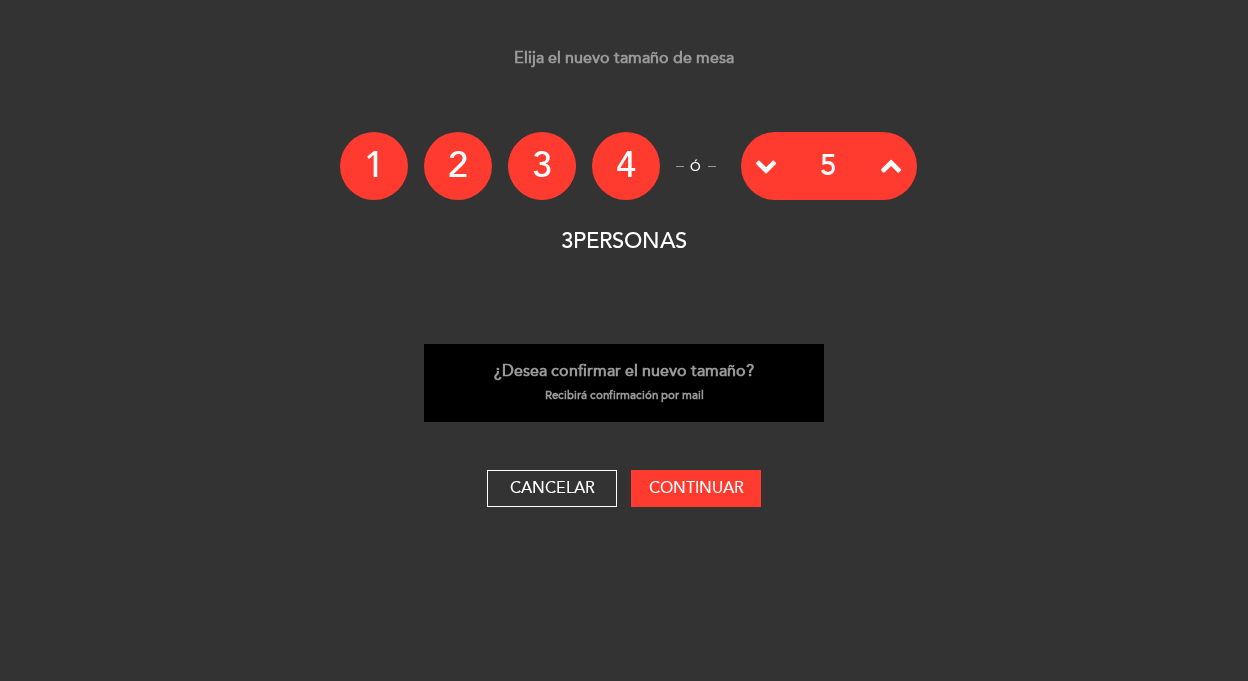 click on "4" at bounding box center (626, 166) 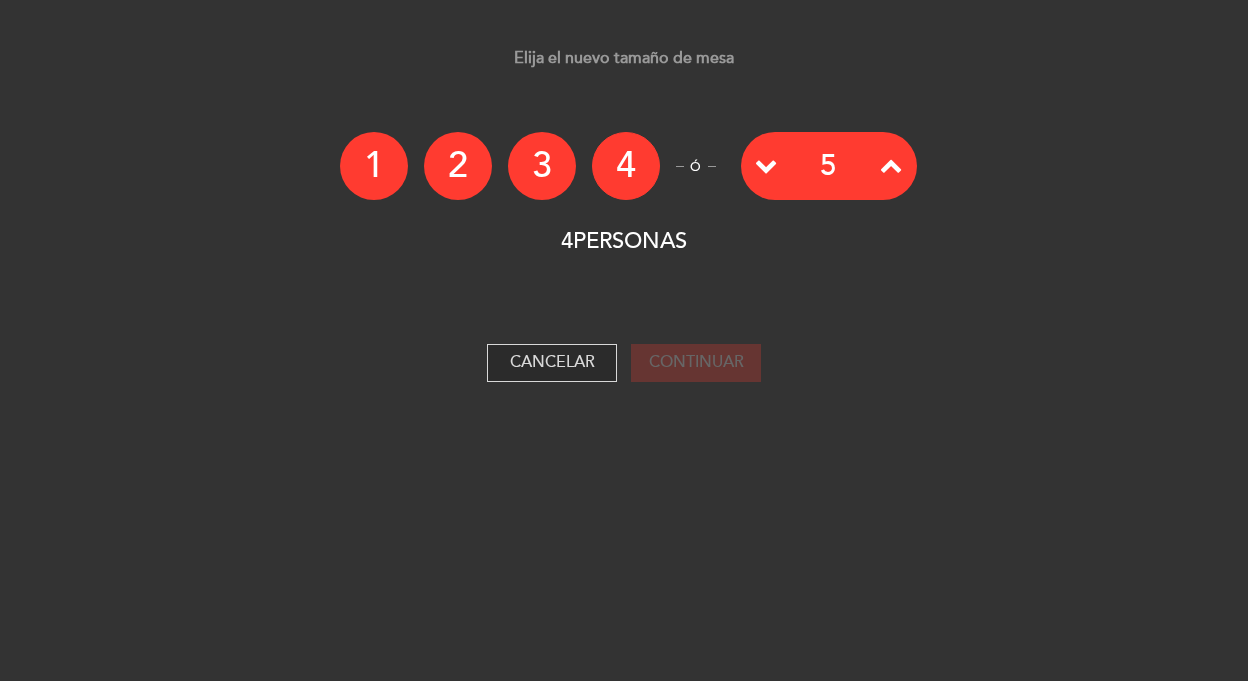 click on "Cancelar" at bounding box center (552, 363) 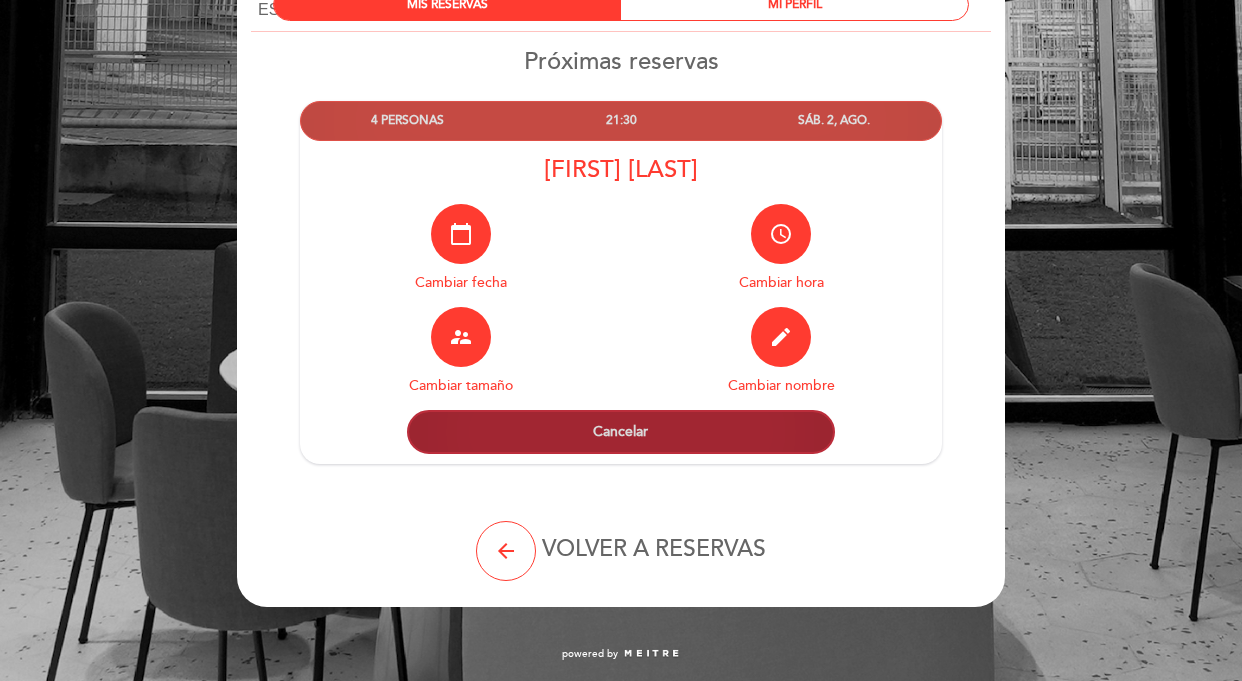 click on "Cancelar" at bounding box center (621, 432) 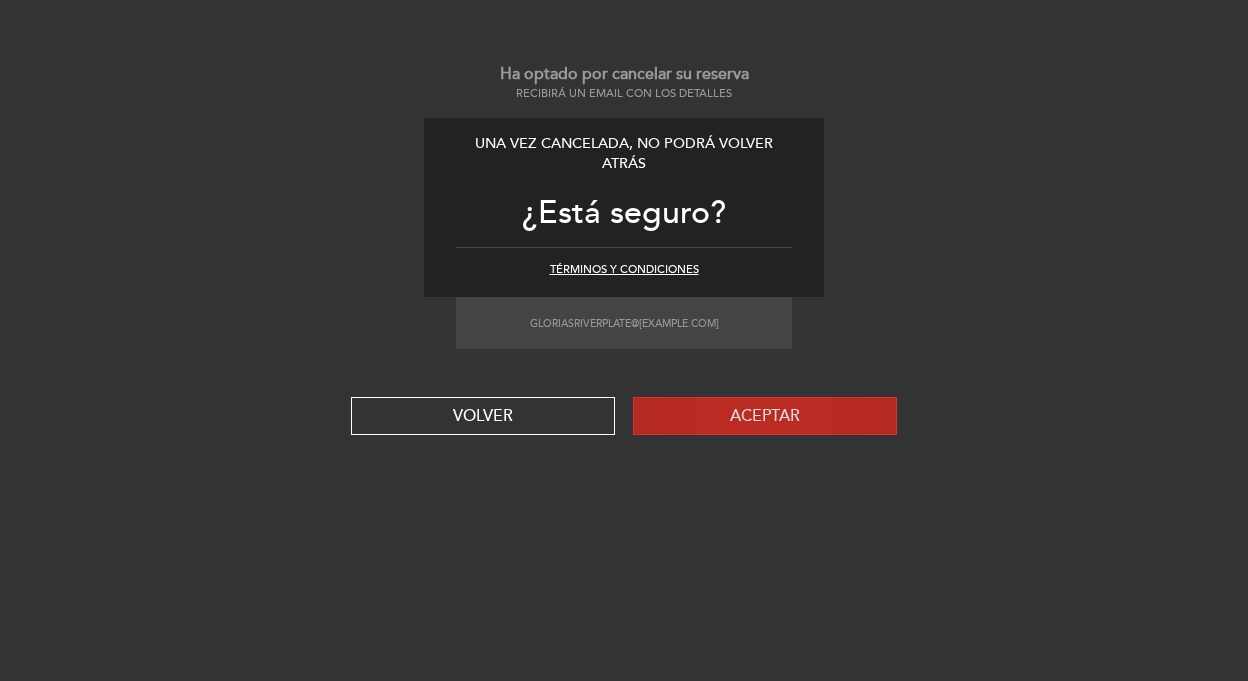 click on "Aceptar" at bounding box center [765, 416] 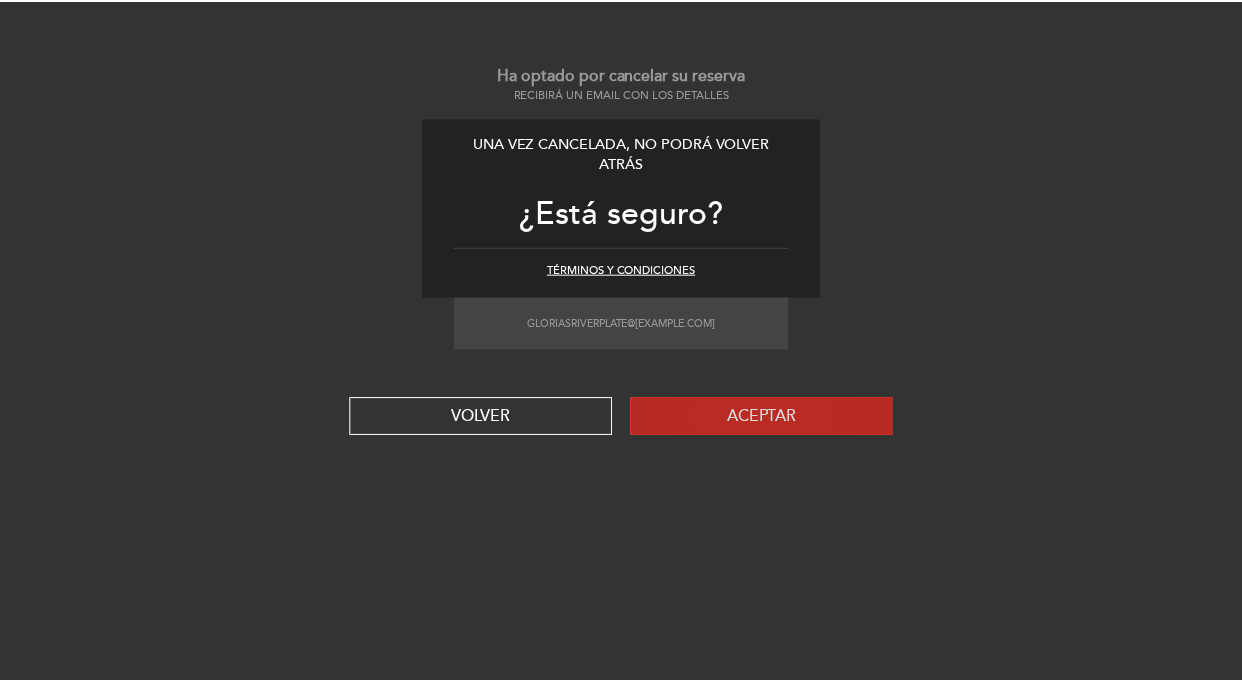 scroll, scrollTop: 0, scrollLeft: 0, axis: both 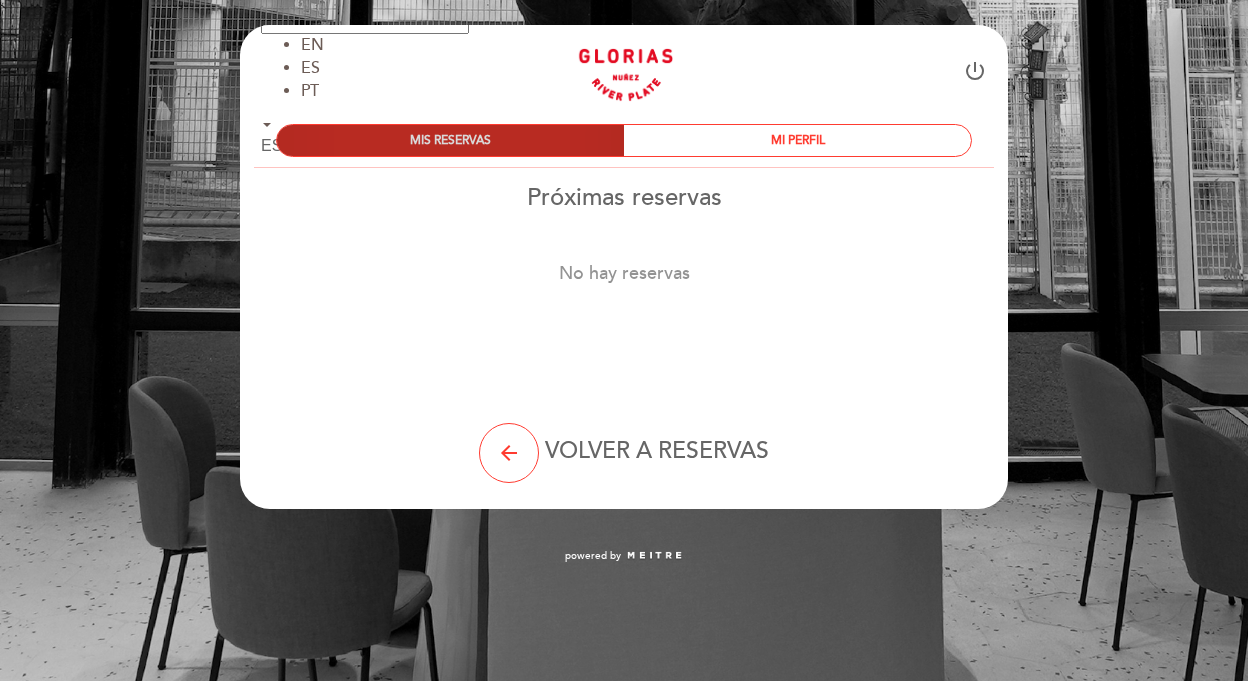 click on "MIS RESERVAS" at bounding box center (450, 140) 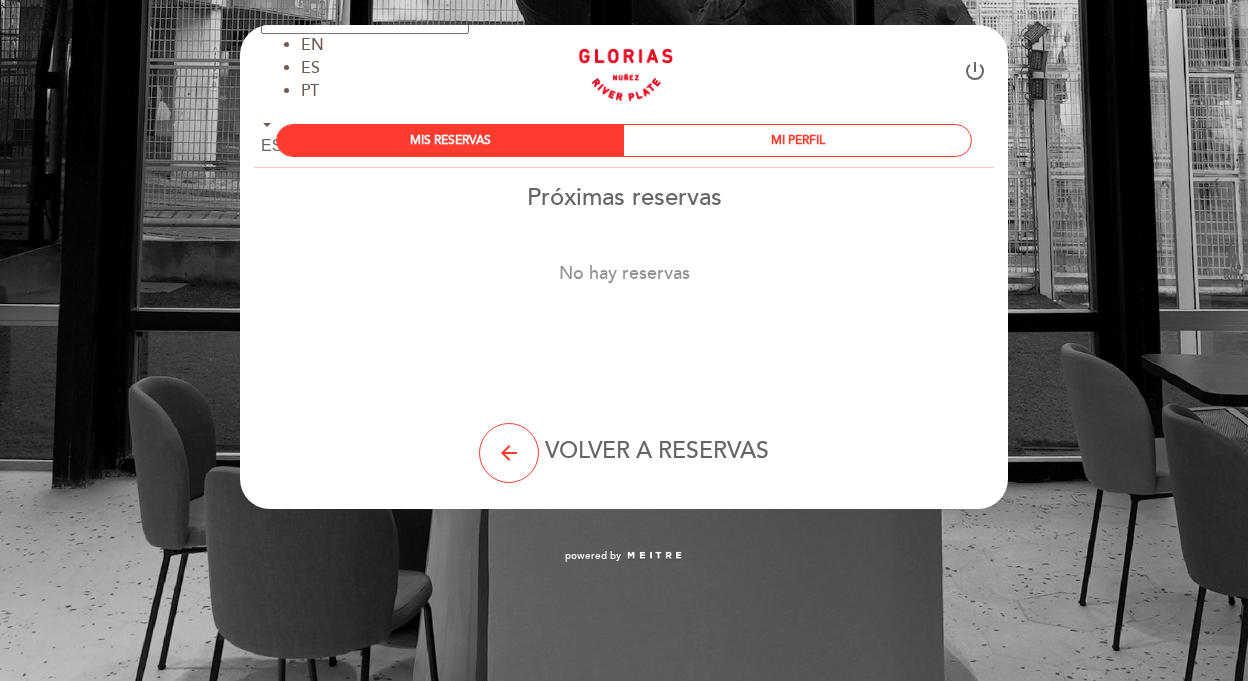 click on "power_settings_new" at bounding box center [975, 74] 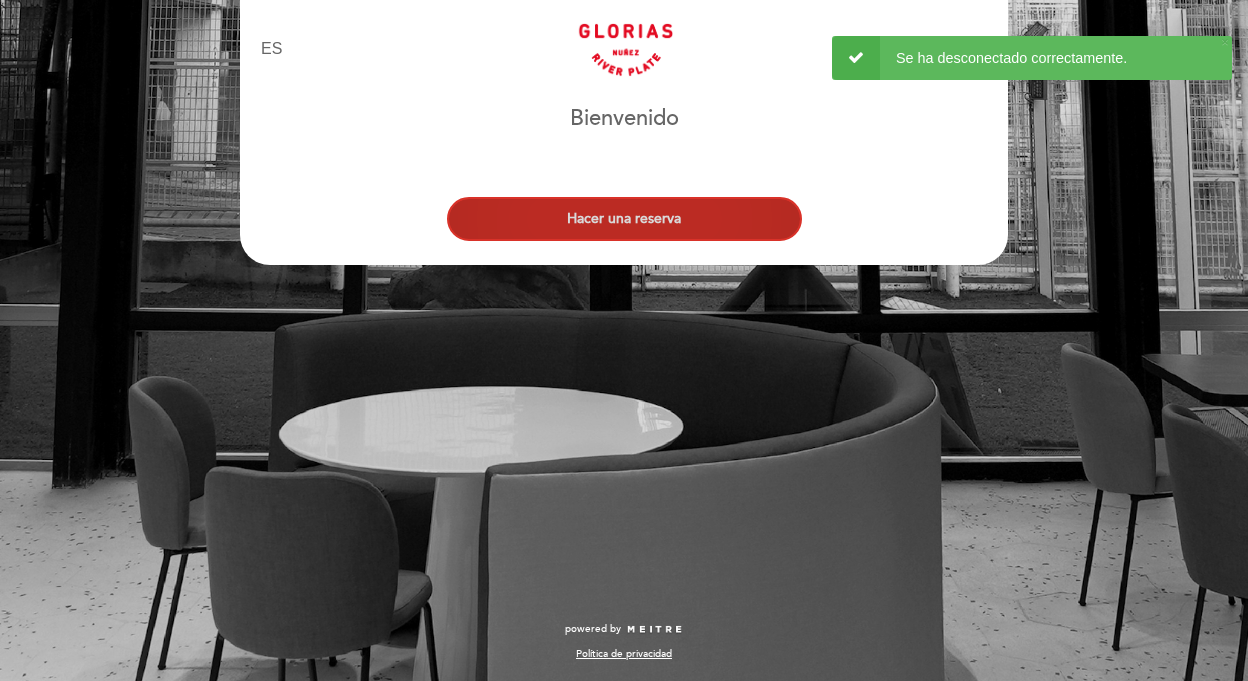 click on "Hacer una reserva" at bounding box center [624, 219] 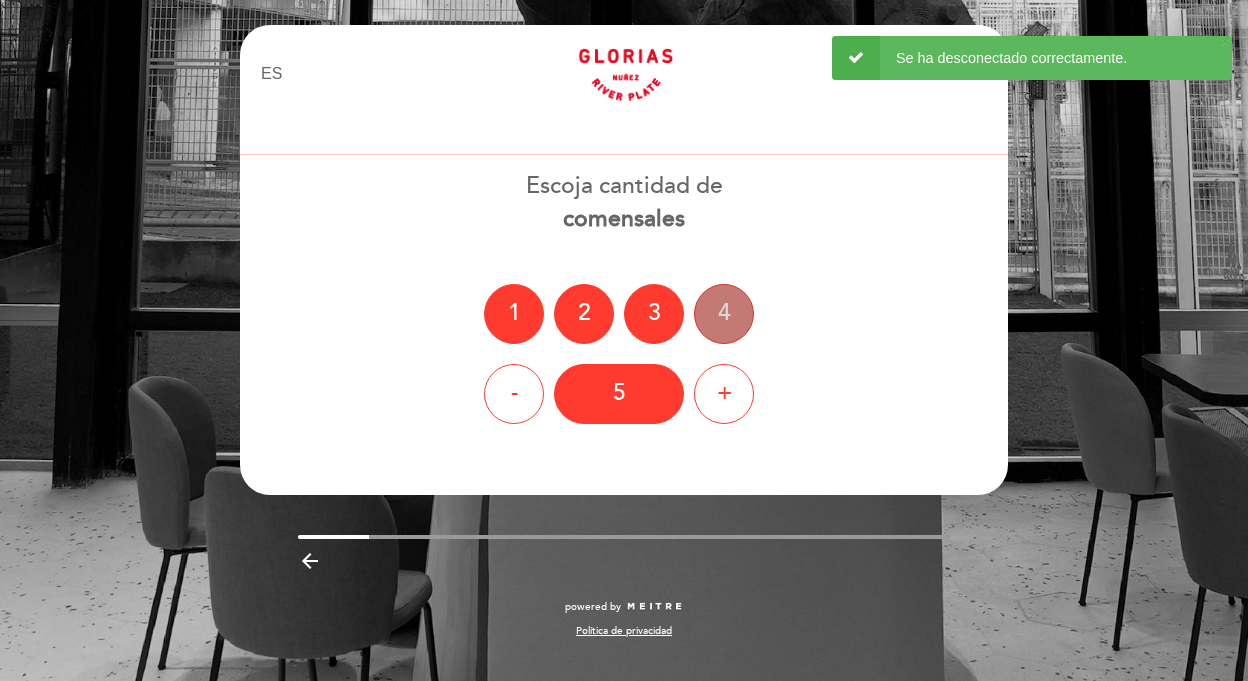 click on "4" at bounding box center [724, 314] 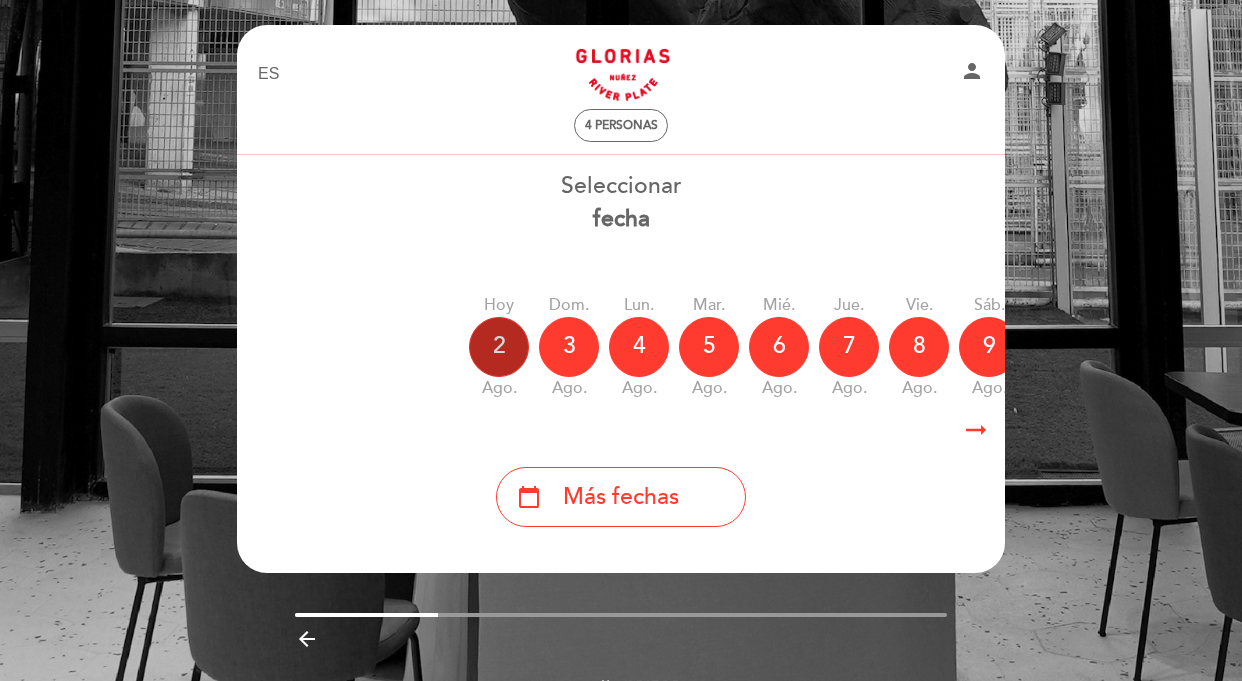 click on "2" at bounding box center [499, 347] 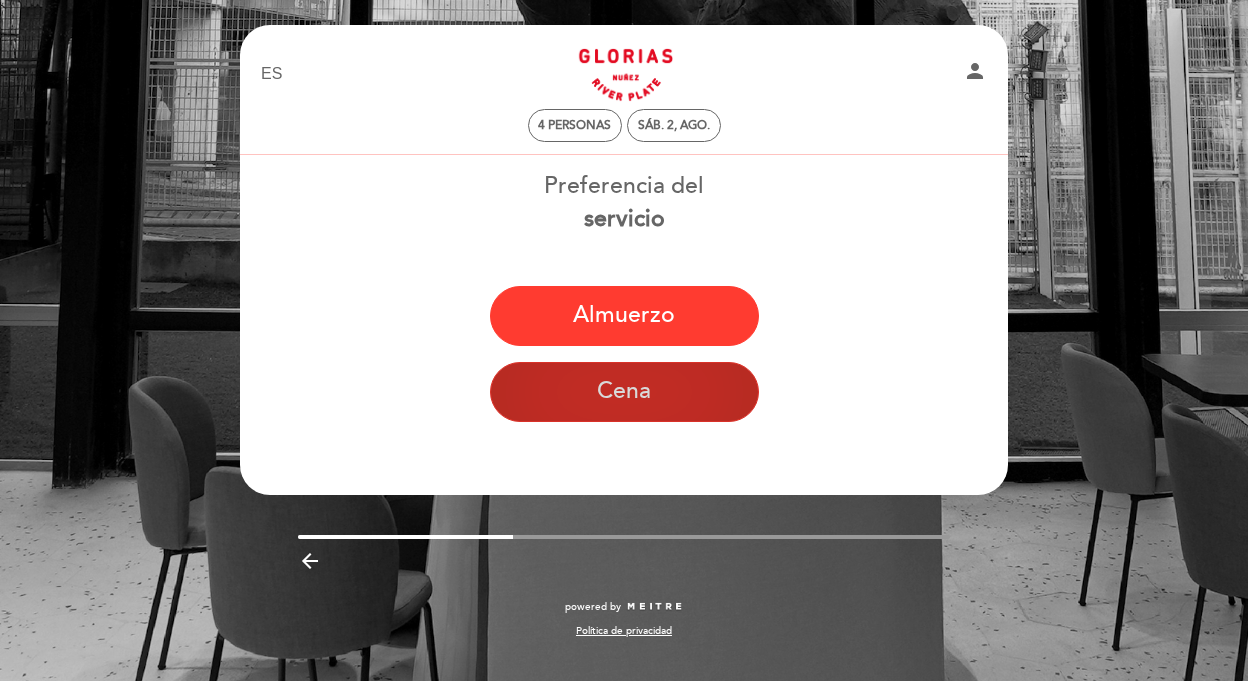 click on "Cena" at bounding box center (624, 392) 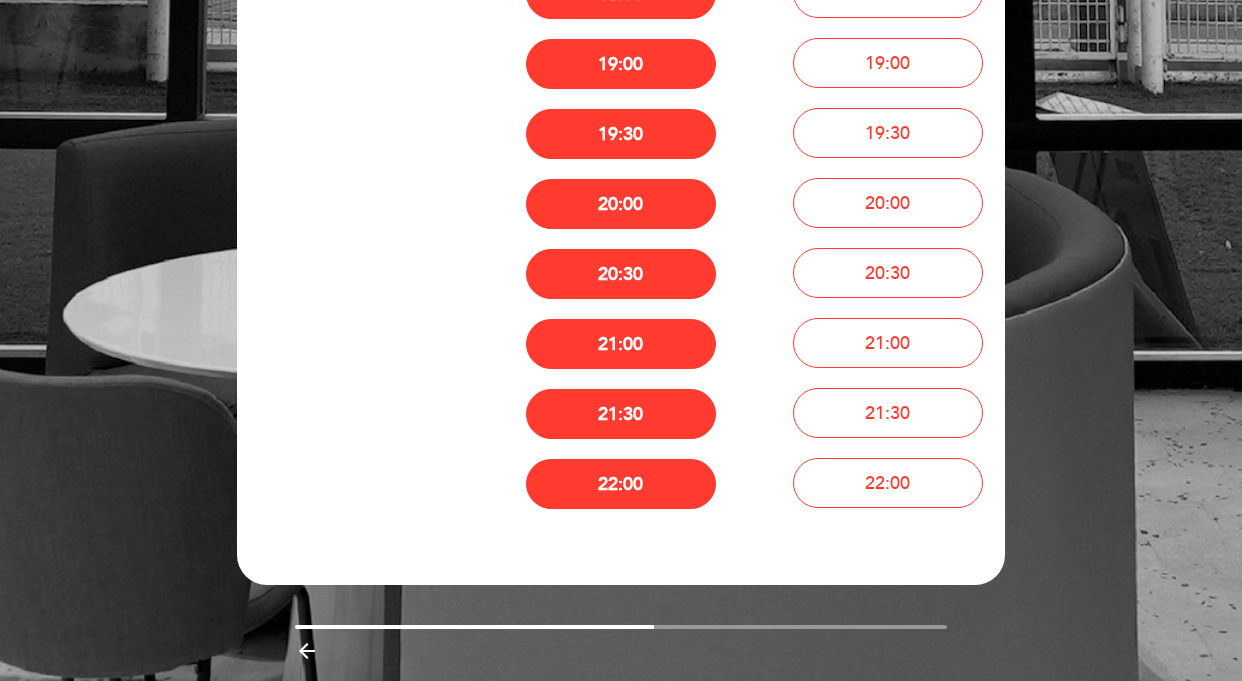 scroll, scrollTop: 454, scrollLeft: 0, axis: vertical 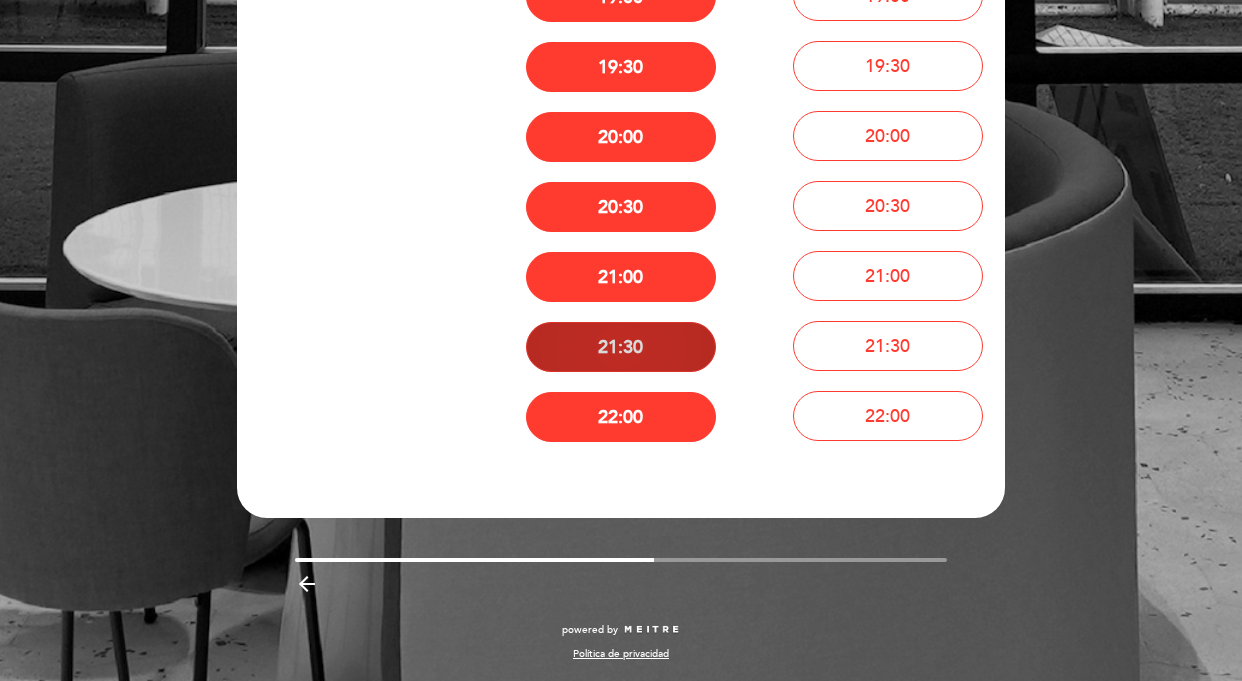 click on "21:30" at bounding box center (621, 347) 